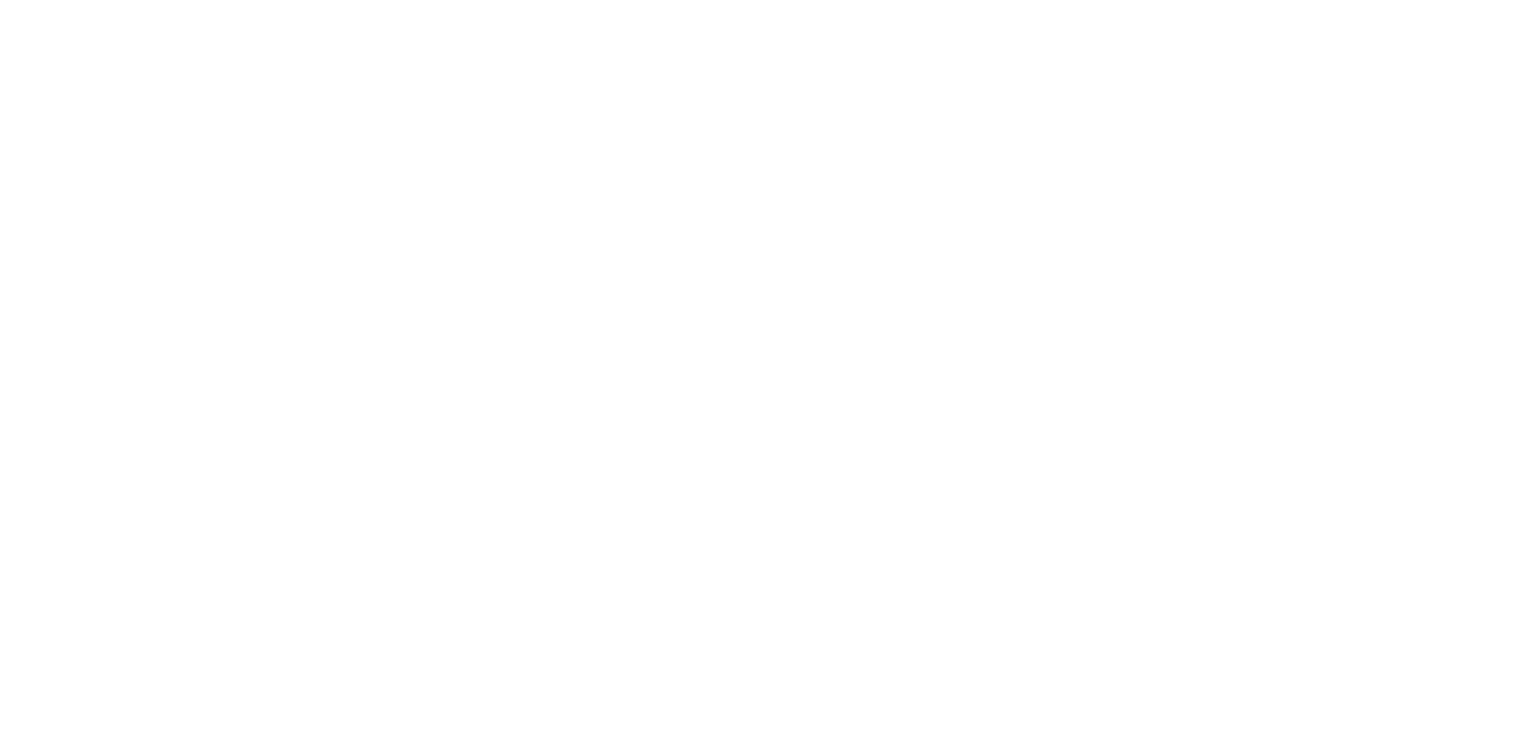 scroll, scrollTop: 0, scrollLeft: 0, axis: both 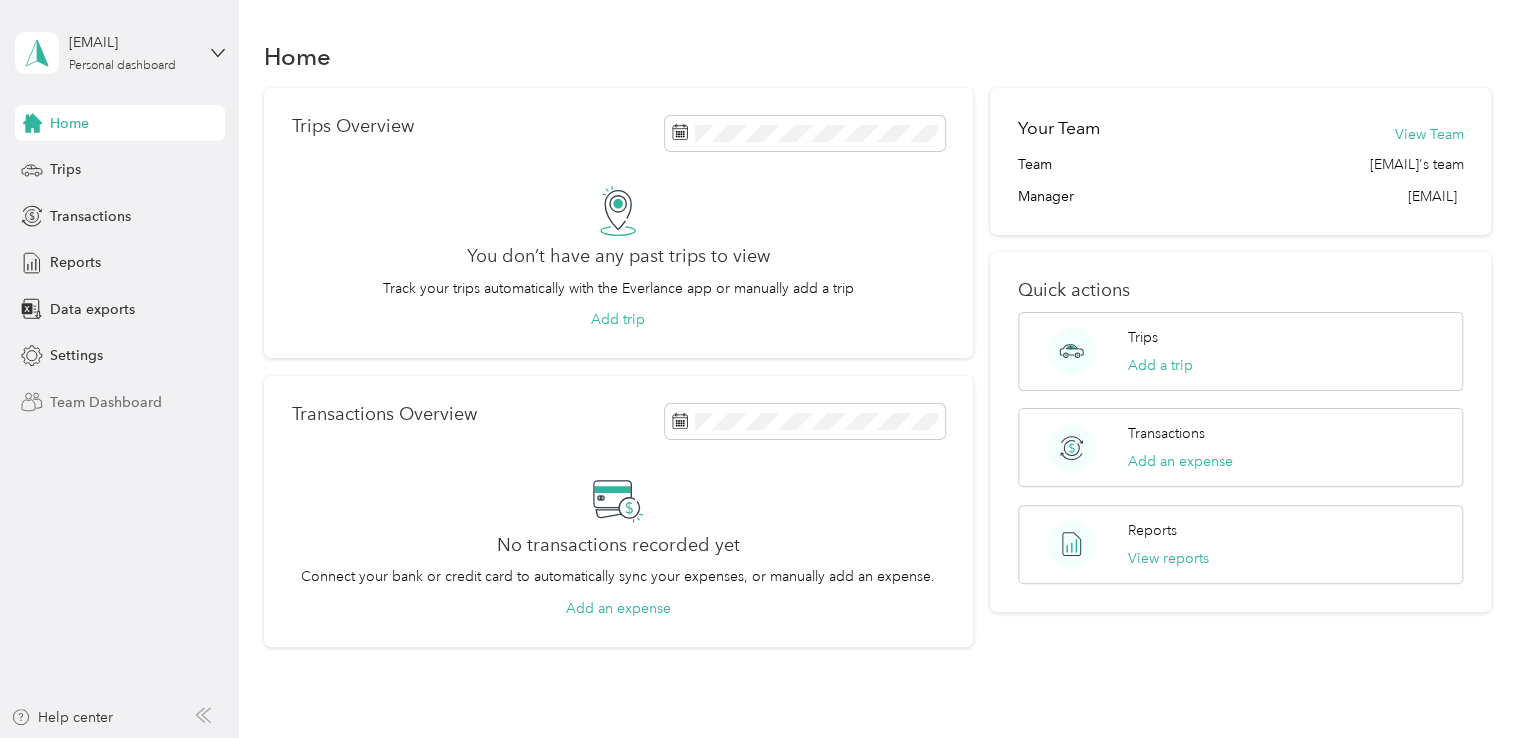 click on "Team Dashboard" at bounding box center [106, 402] 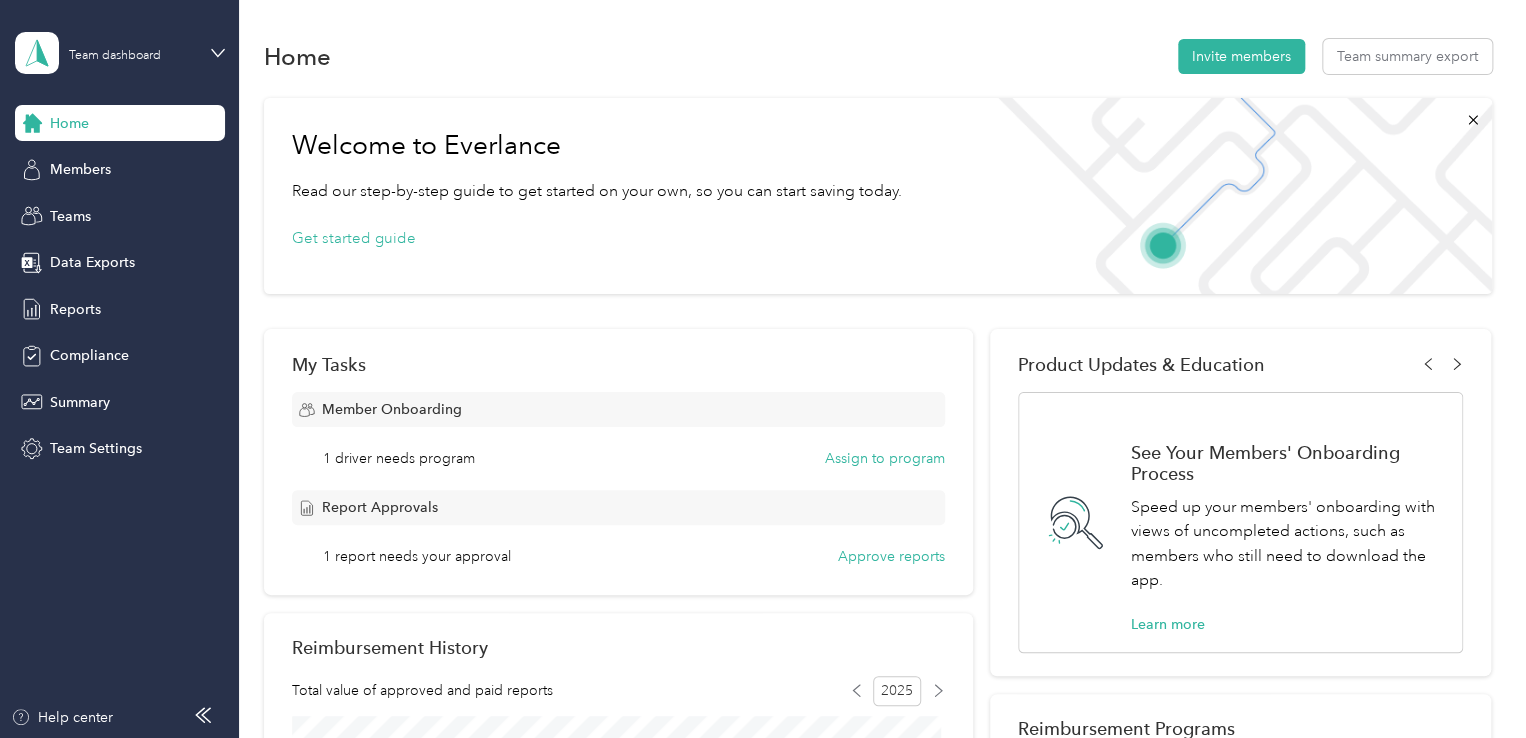 click on "1 report needs your approval" at bounding box center [417, 556] 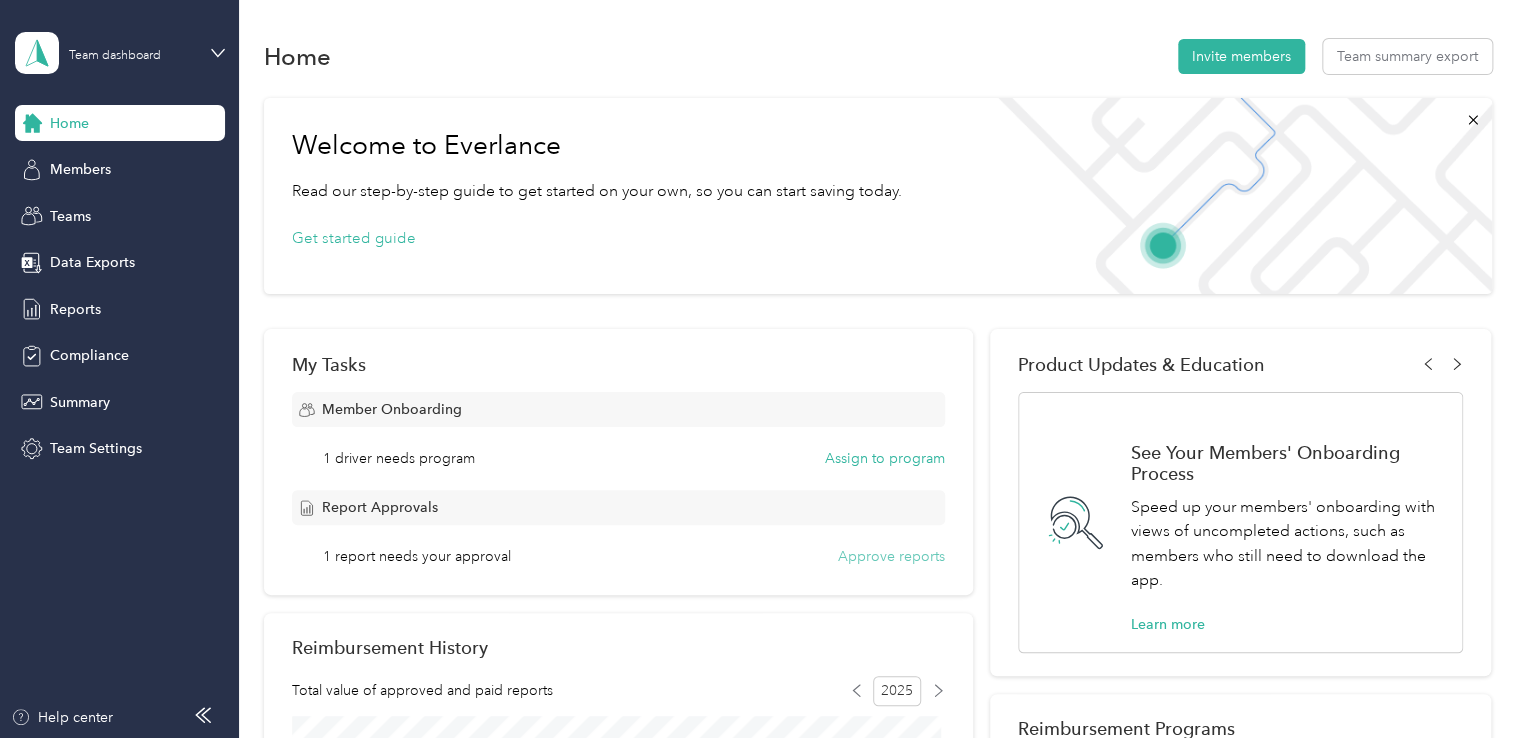 click on "Approve reports" at bounding box center [891, 556] 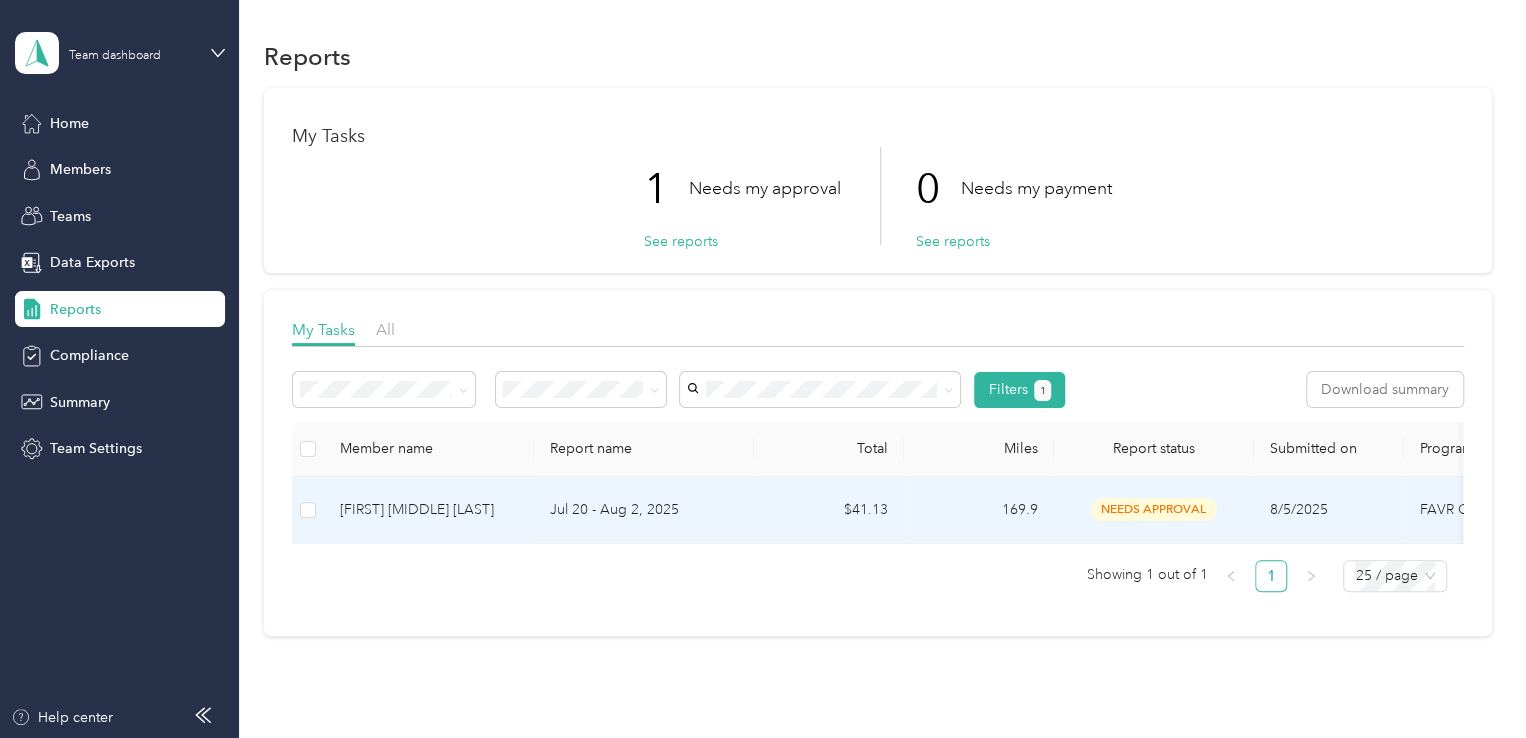click on "$41.13" at bounding box center (829, 510) 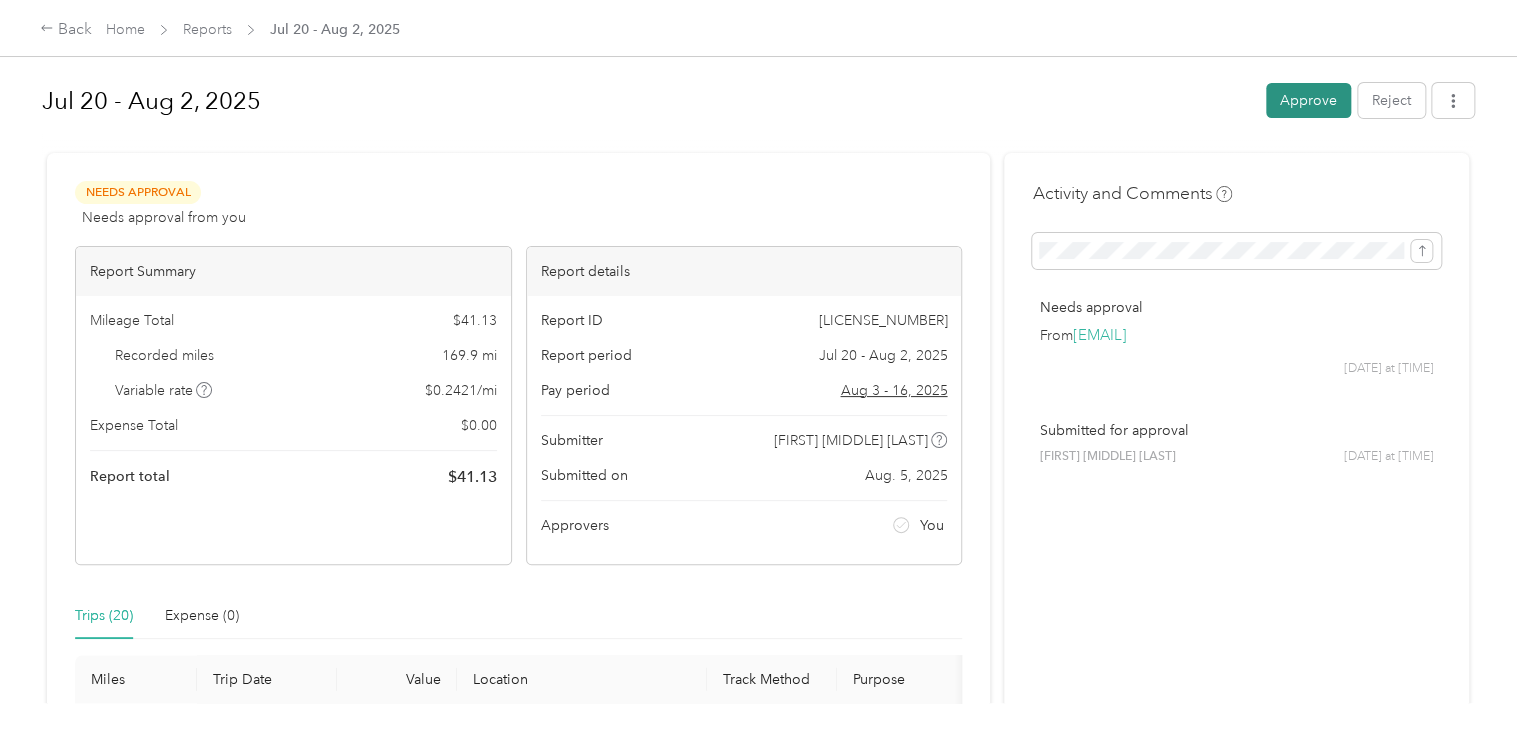 click on "Approve" at bounding box center (1308, 100) 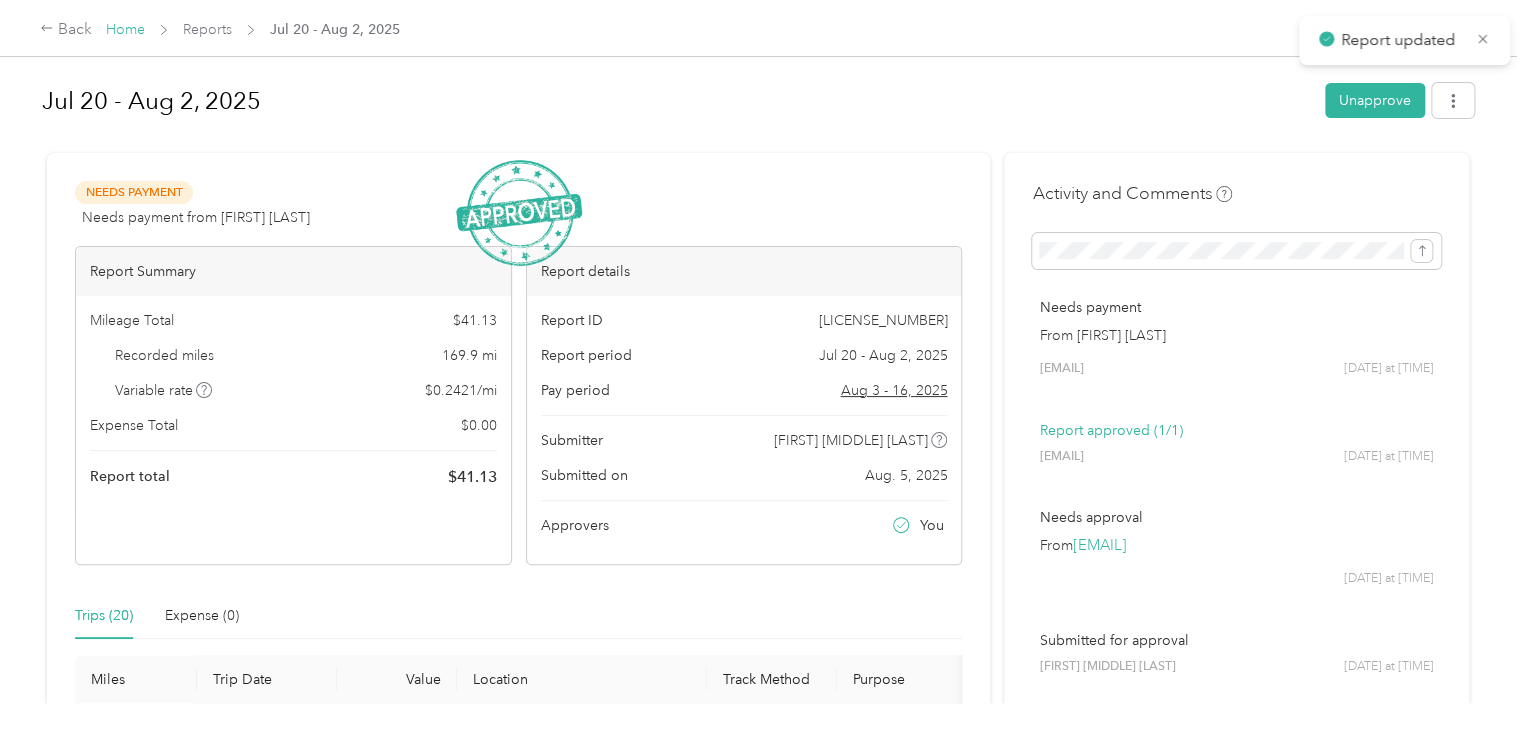 click on "Home" at bounding box center (125, 29) 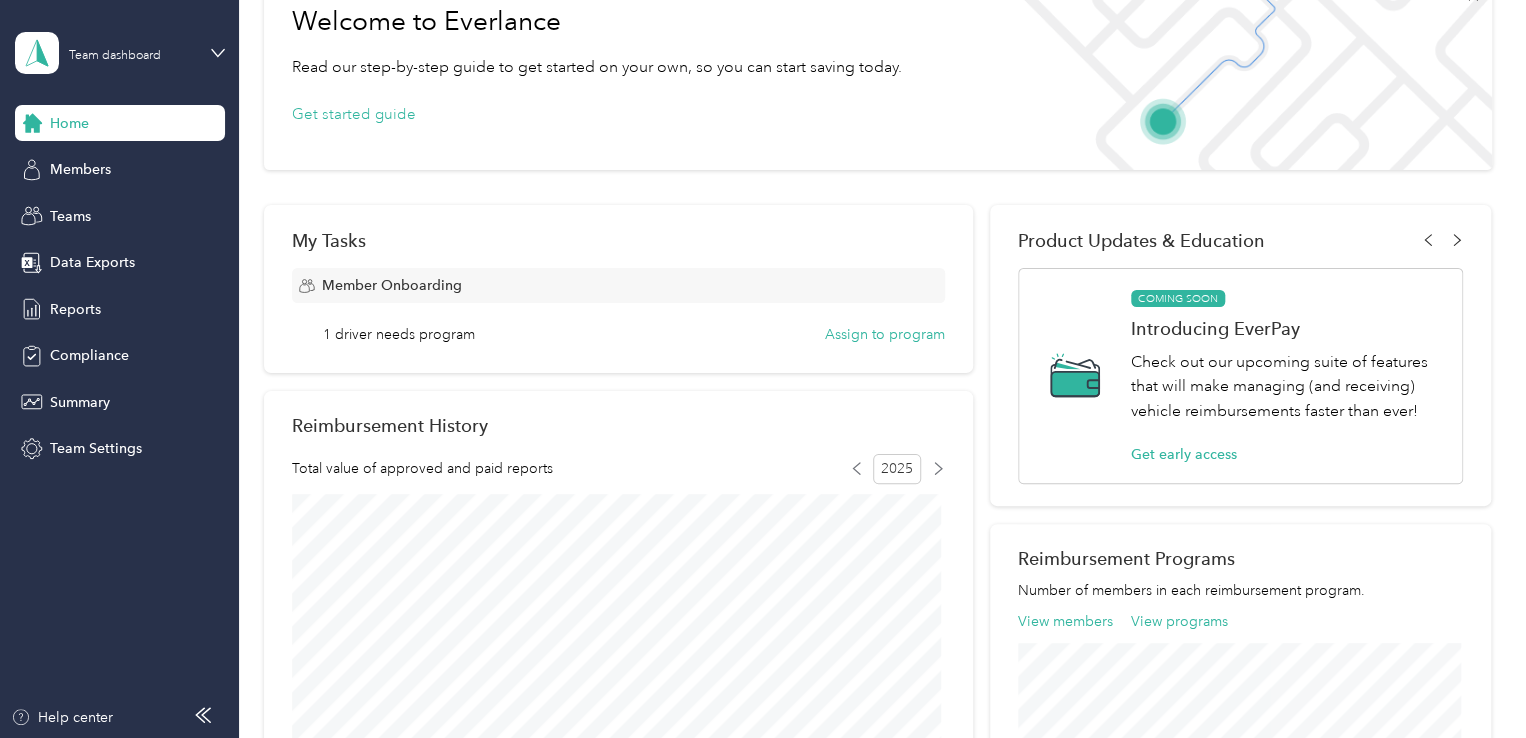 scroll, scrollTop: 0, scrollLeft: 0, axis: both 